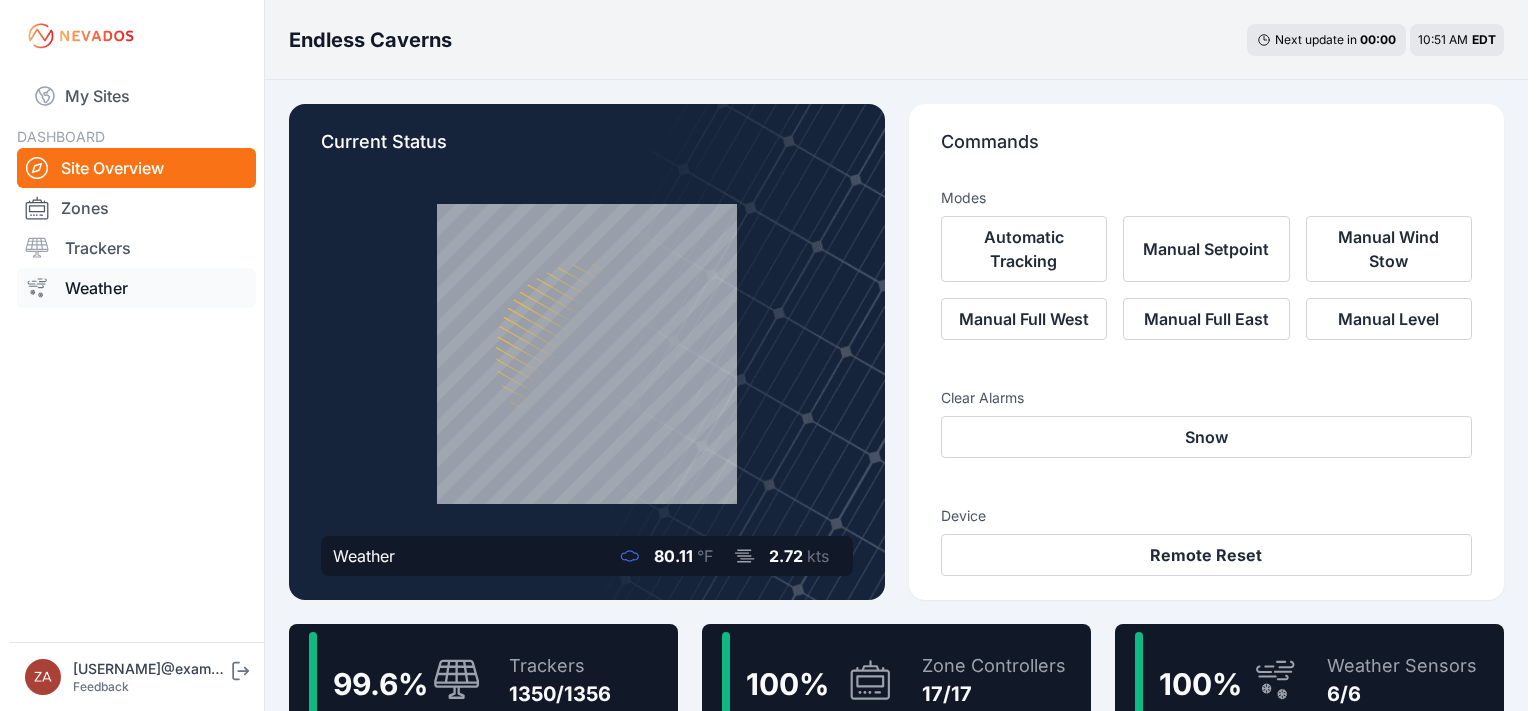 scroll, scrollTop: 0, scrollLeft: 0, axis: both 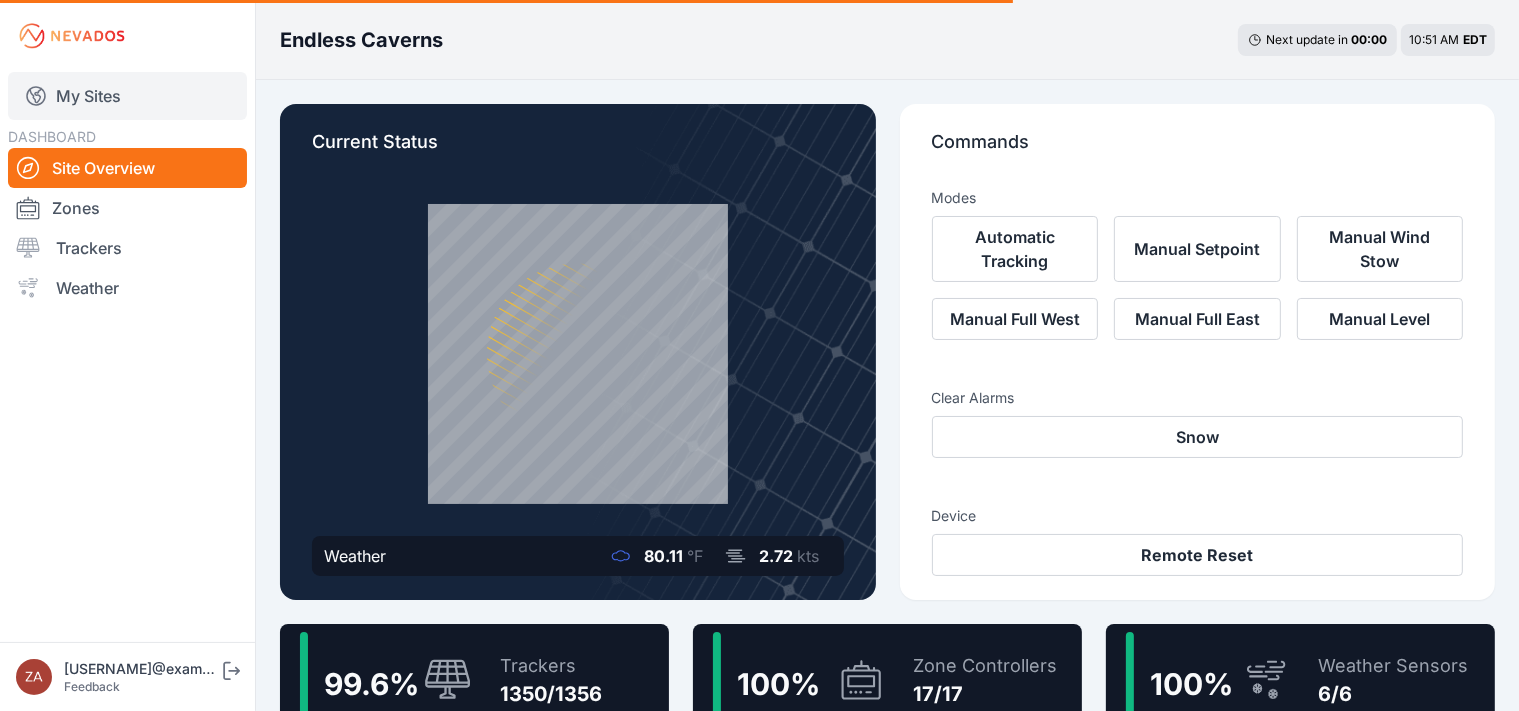 click on "My Sites" at bounding box center [127, 96] 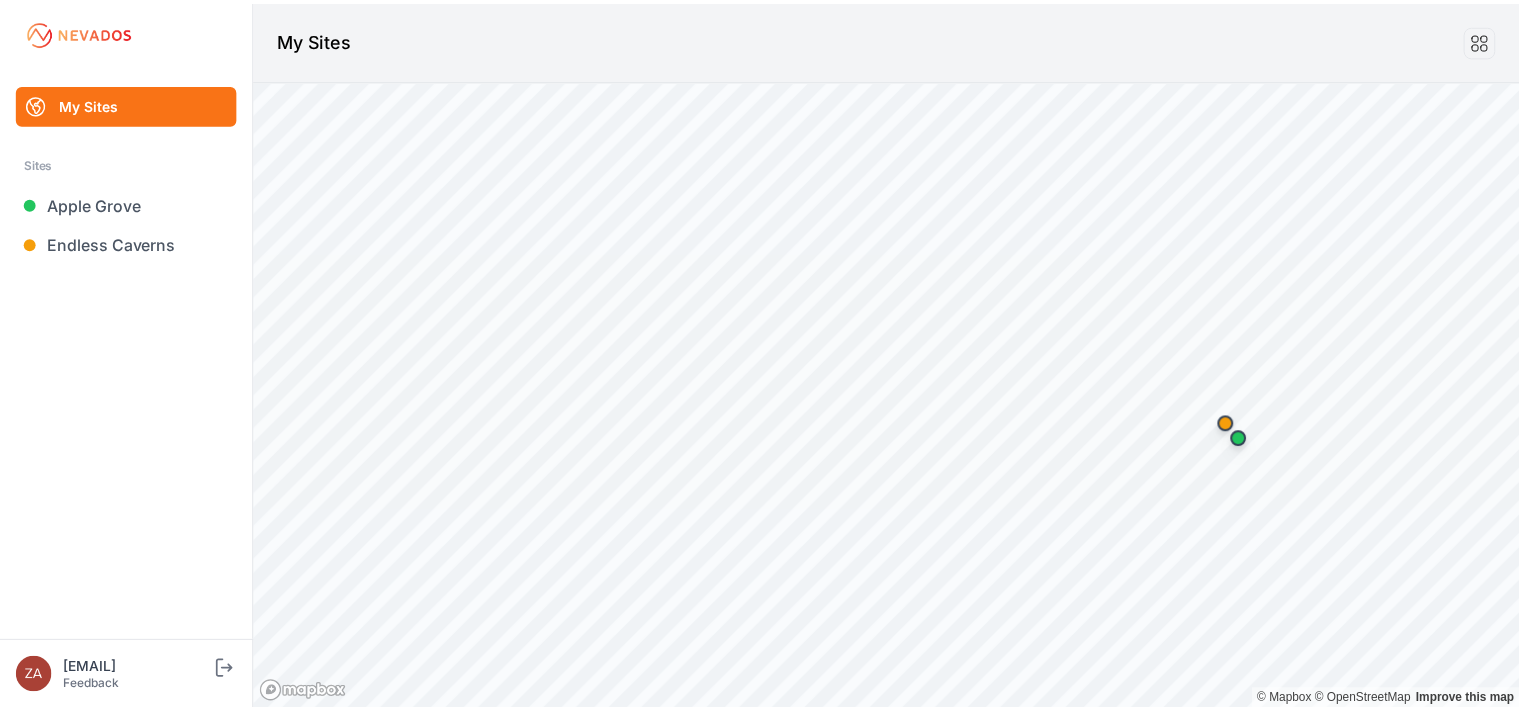 scroll, scrollTop: 0, scrollLeft: 0, axis: both 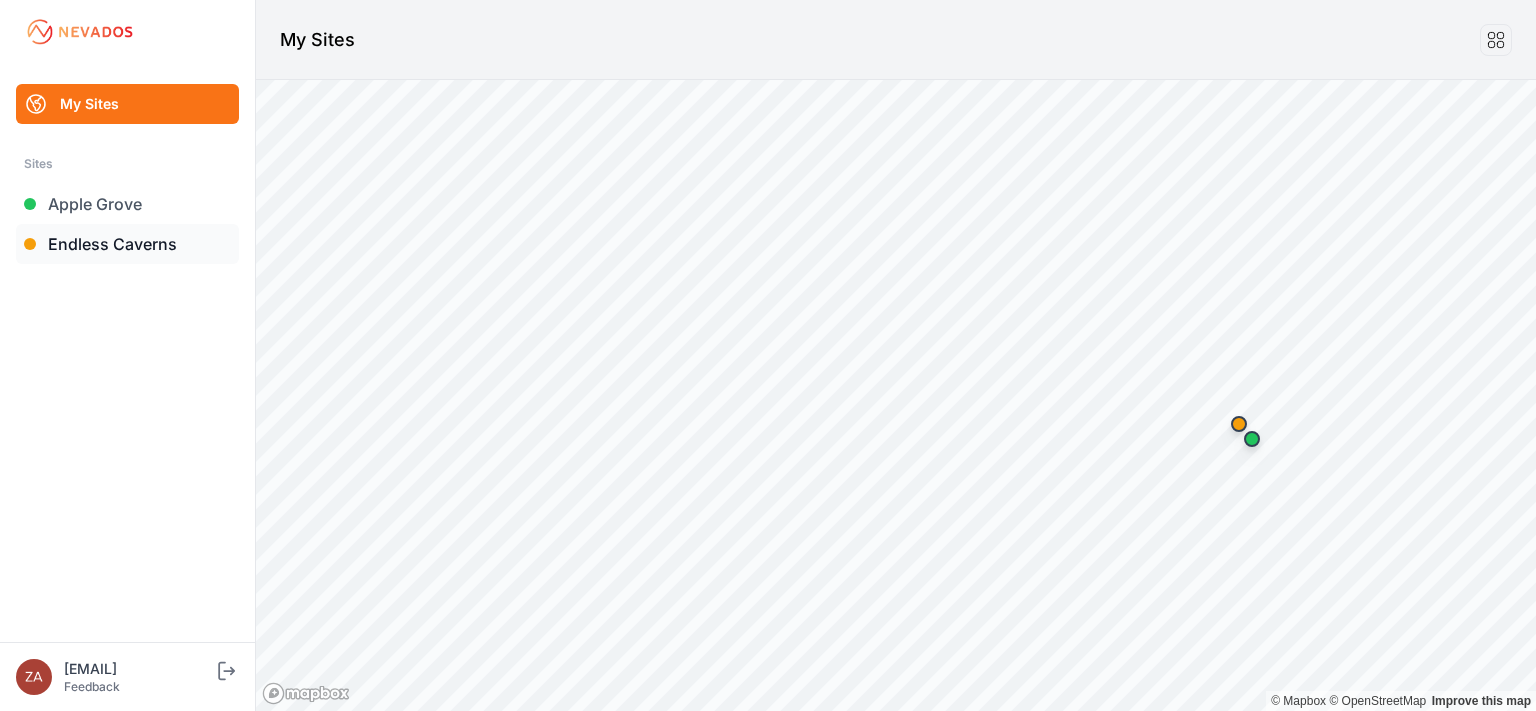 click on "Endless Caverns" at bounding box center [127, 244] 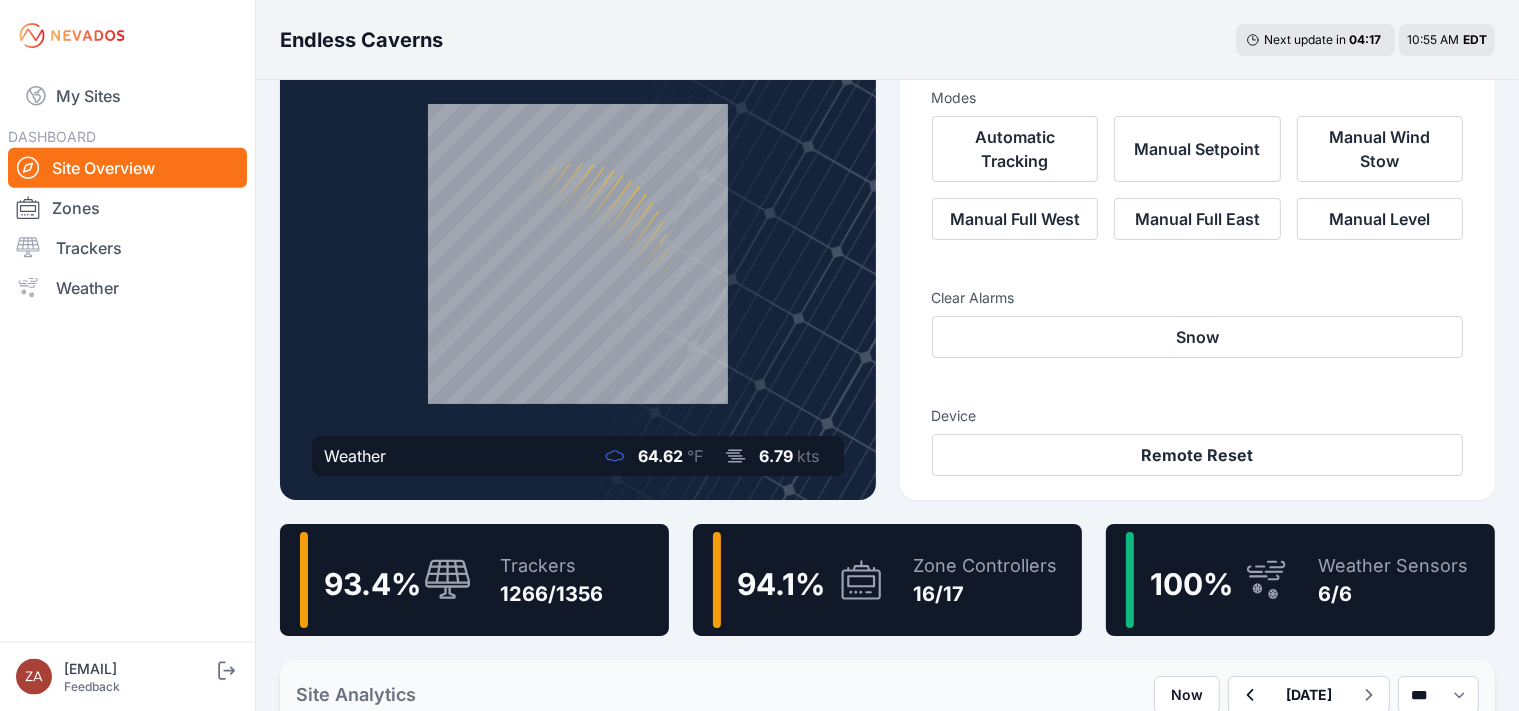 scroll, scrollTop: 0, scrollLeft: 0, axis: both 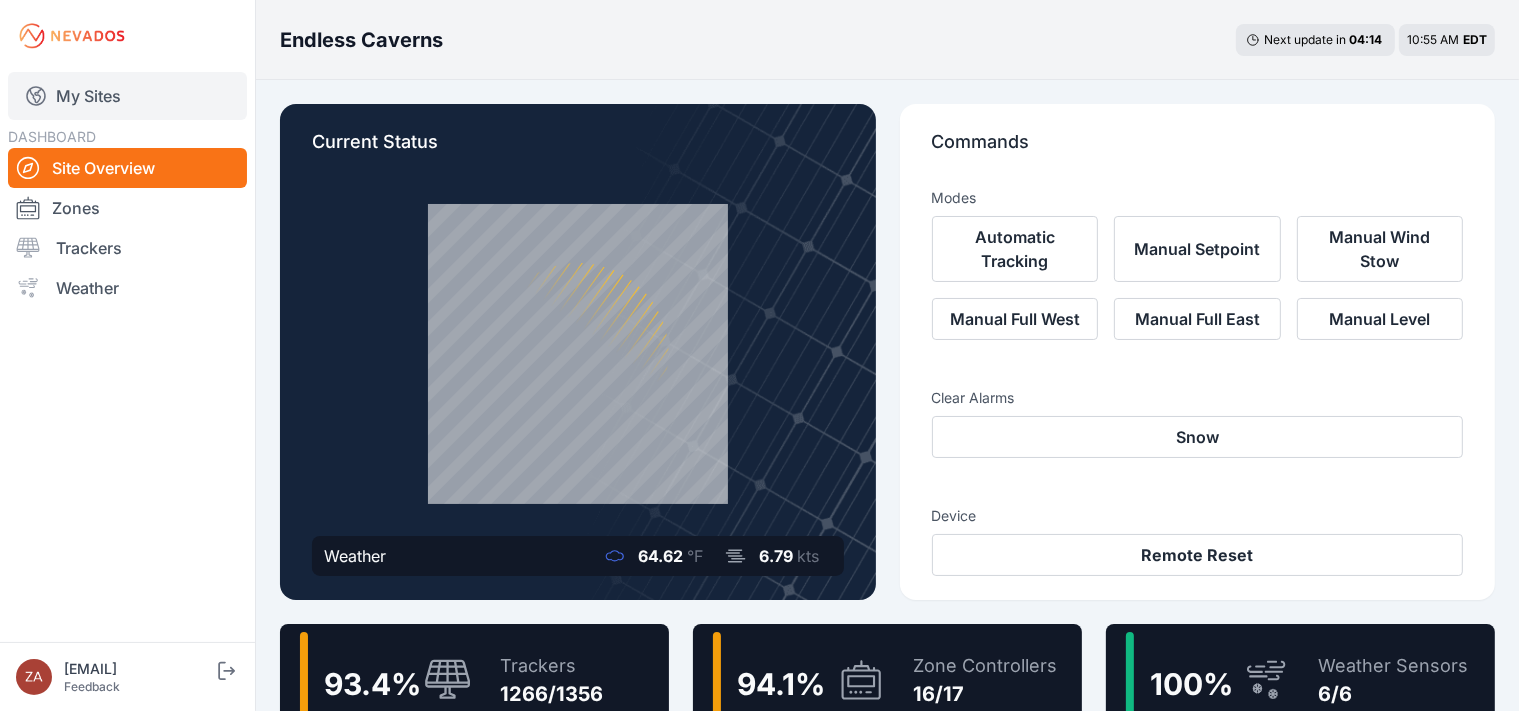 click on "My Sites" at bounding box center [127, 96] 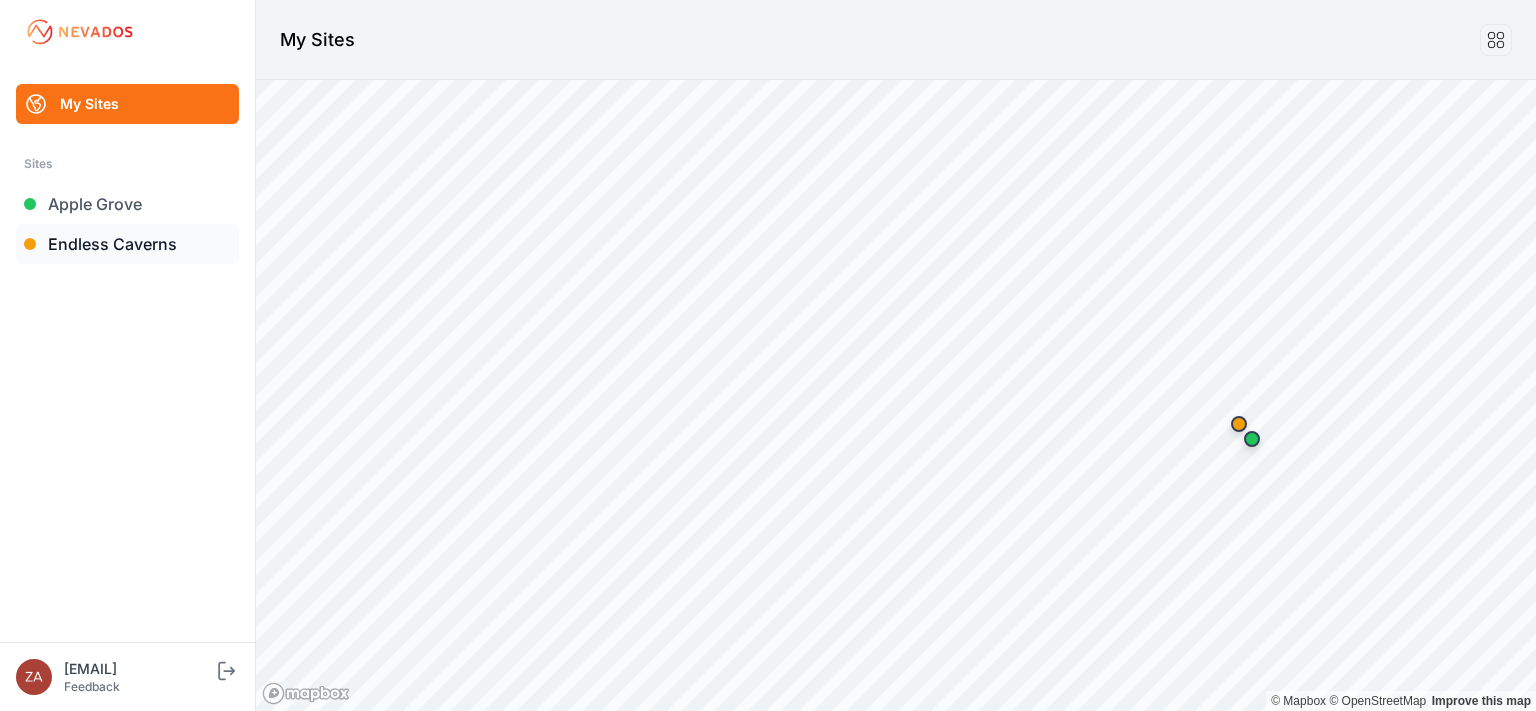 click on "Endless Caverns" at bounding box center (127, 244) 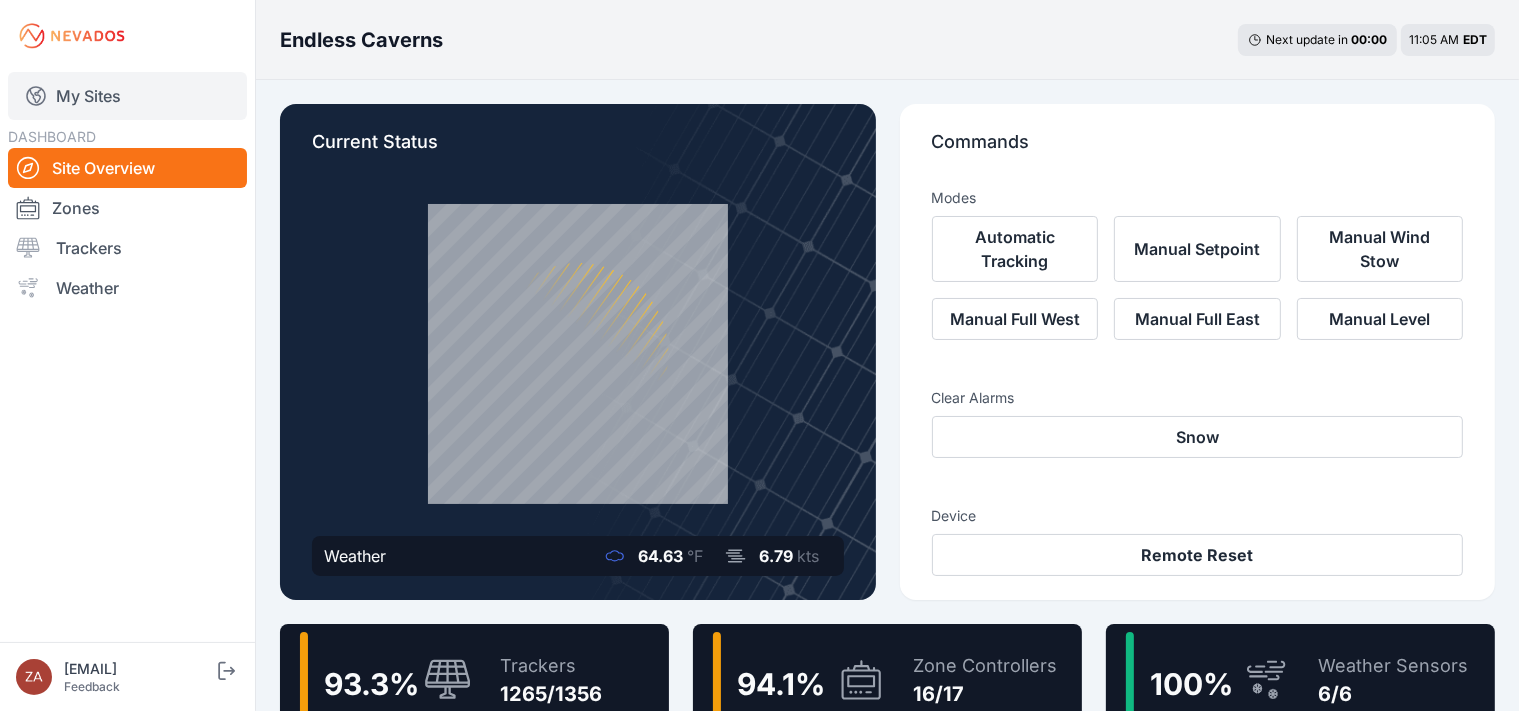 click on "My Sites" at bounding box center [127, 96] 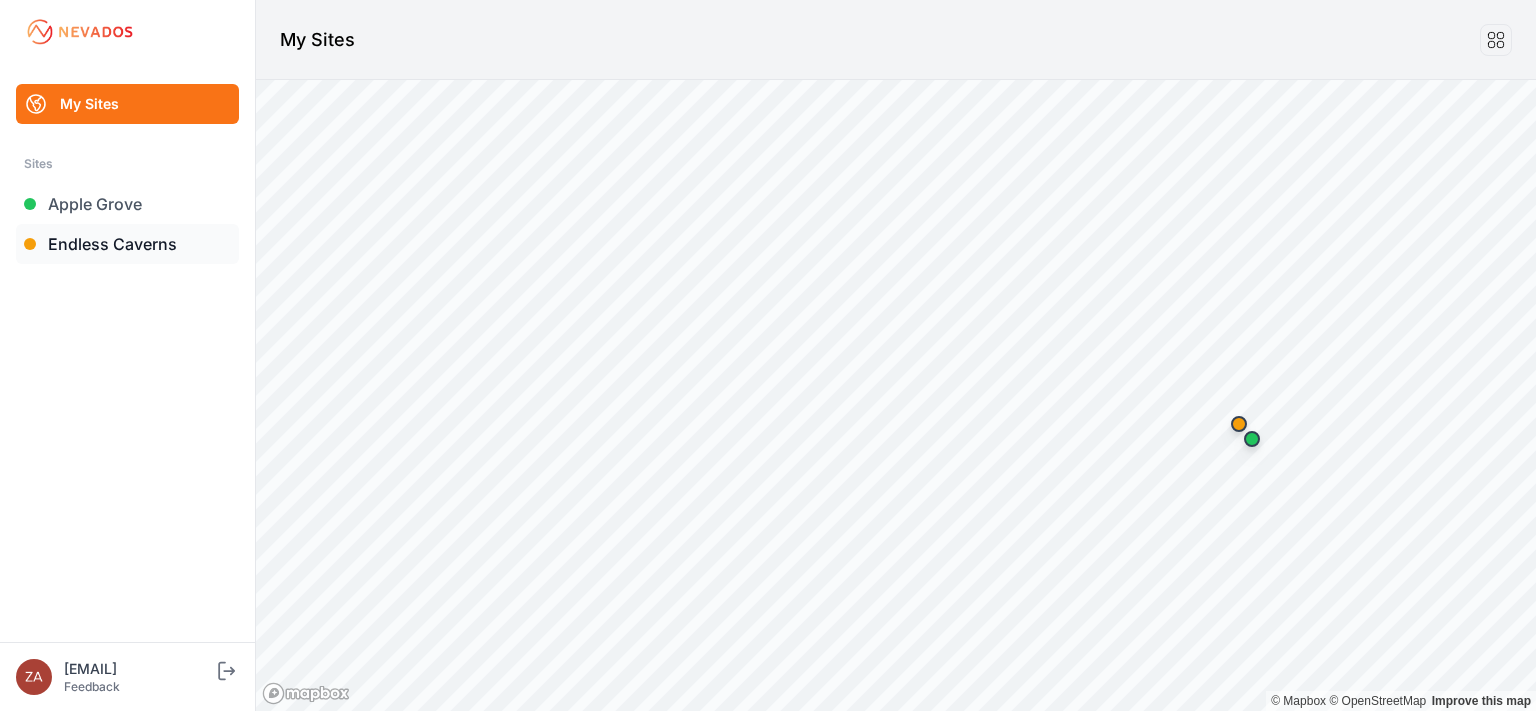 click on "Endless Caverns" at bounding box center (127, 244) 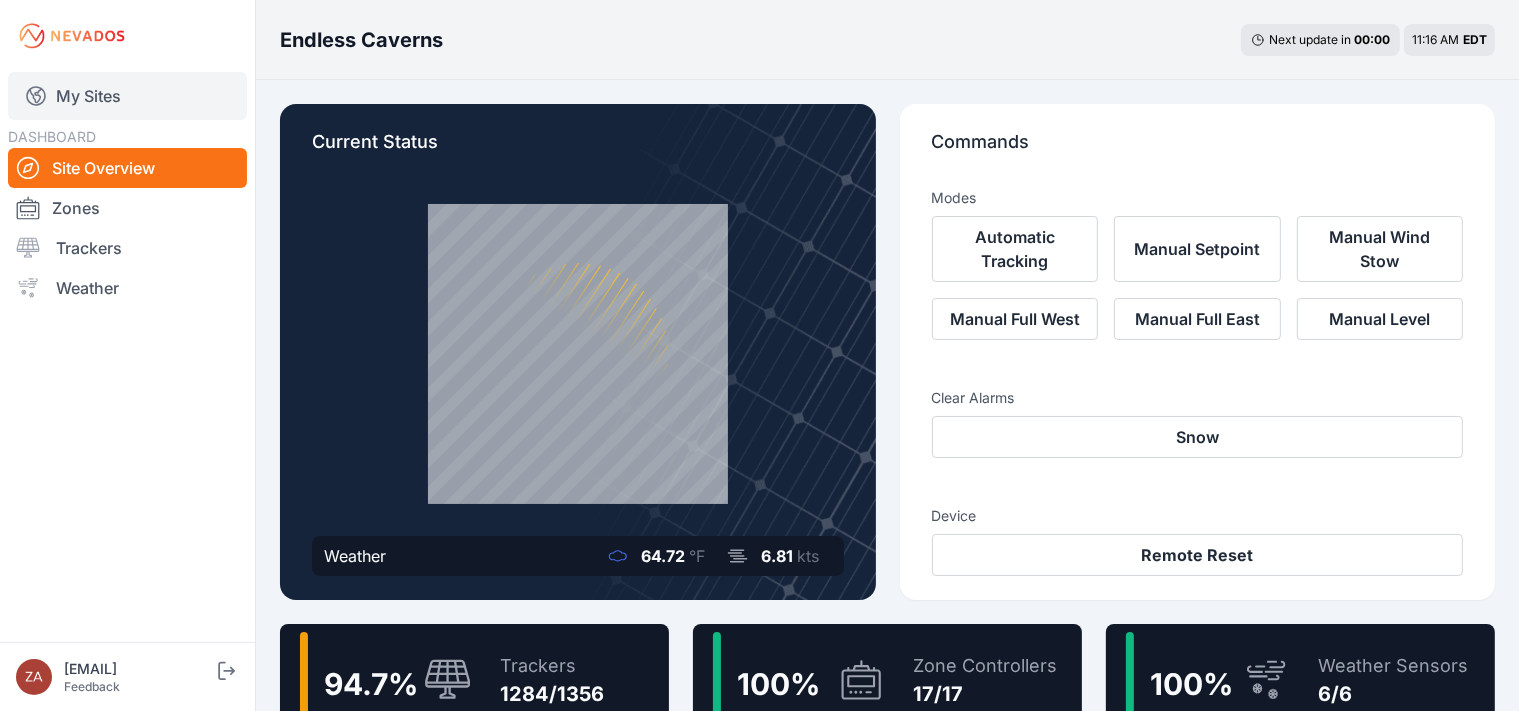 click on "My Sites" at bounding box center (127, 96) 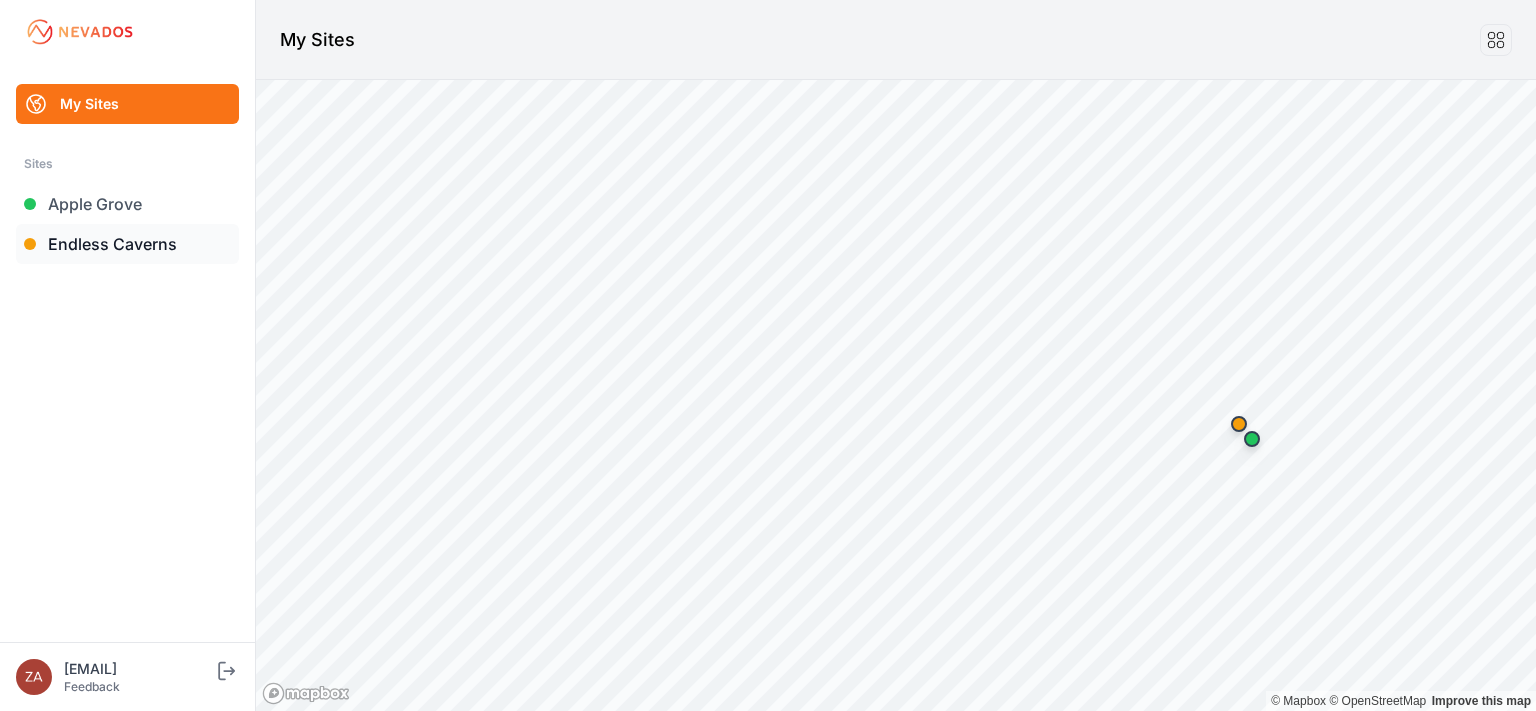 click on "Endless Caverns" at bounding box center (127, 244) 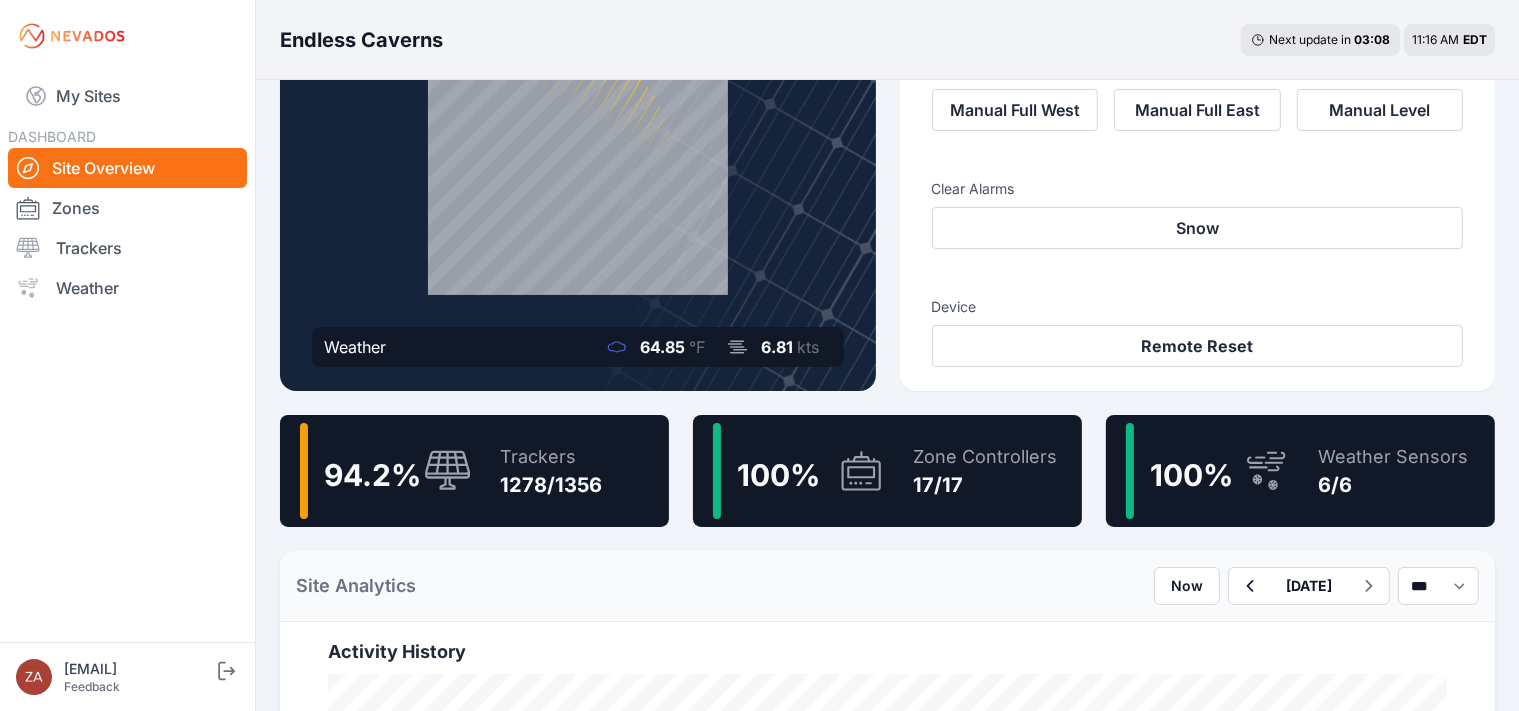 scroll, scrollTop: 215, scrollLeft: 0, axis: vertical 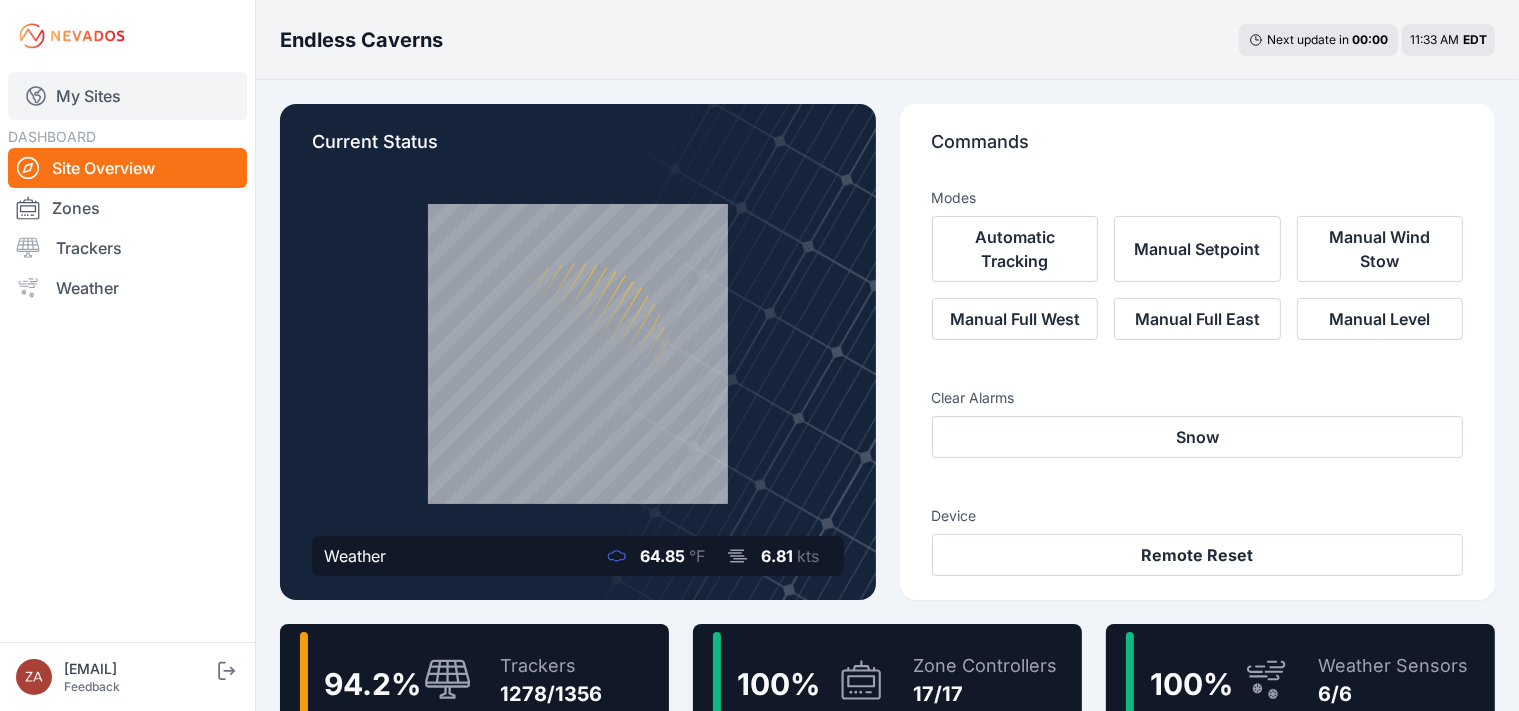 click on "My Sites" at bounding box center (127, 96) 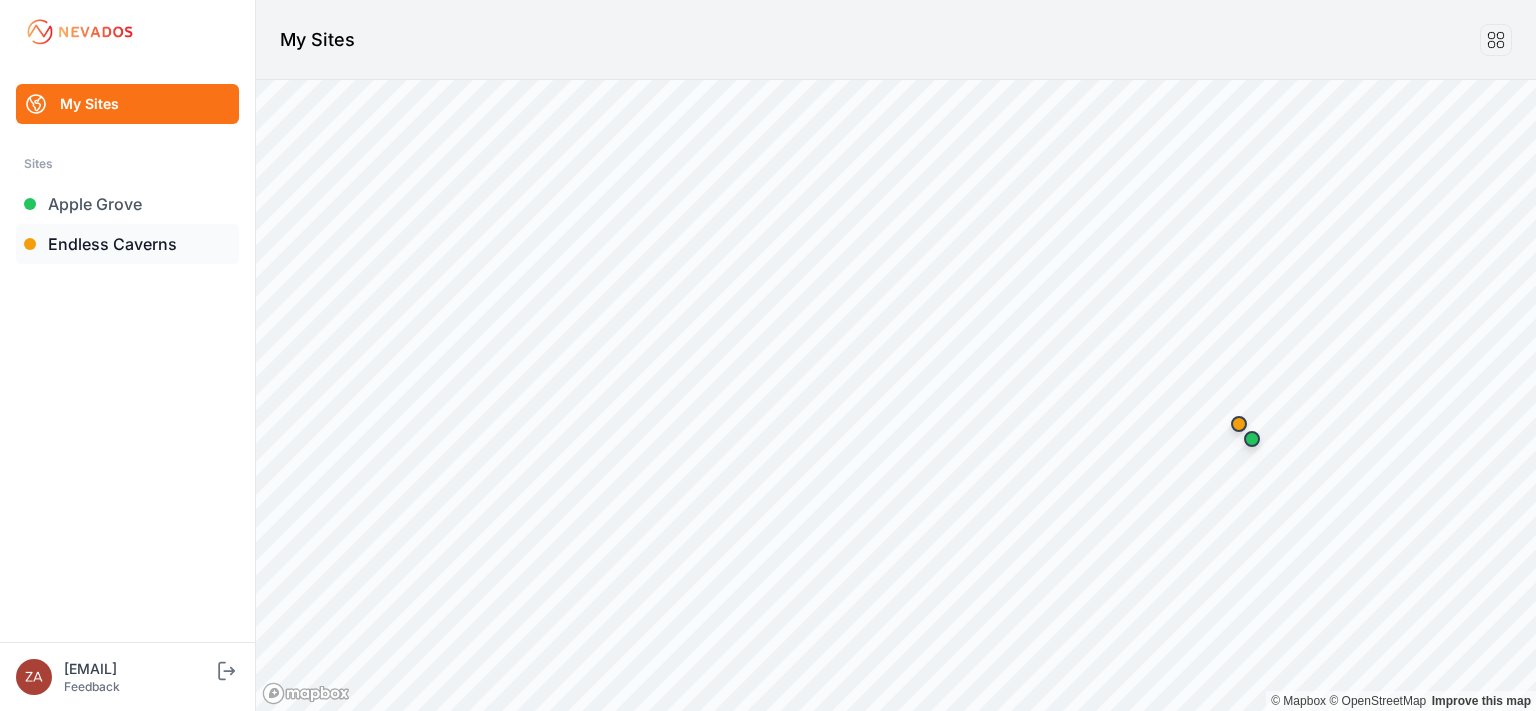 click on "Endless Caverns" at bounding box center [127, 244] 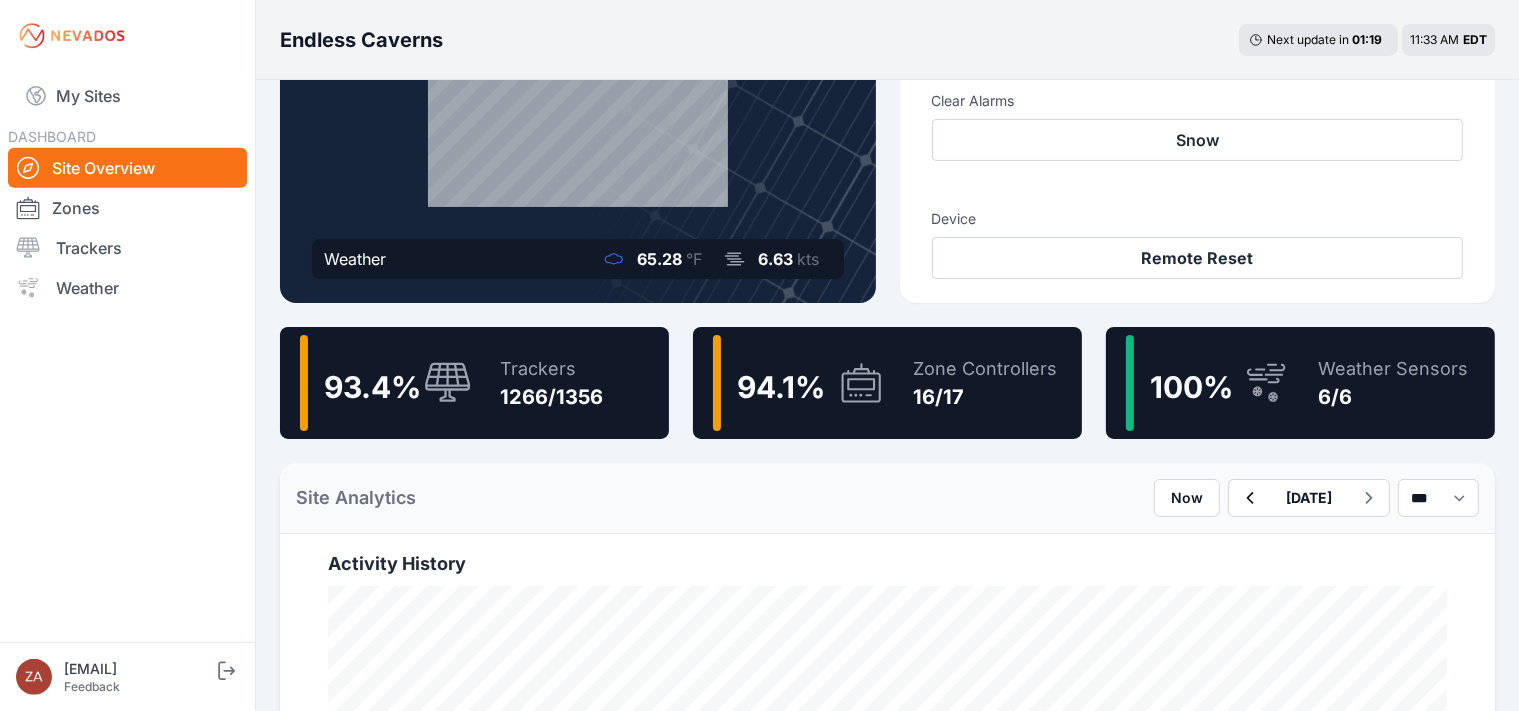 scroll, scrollTop: 287, scrollLeft: 0, axis: vertical 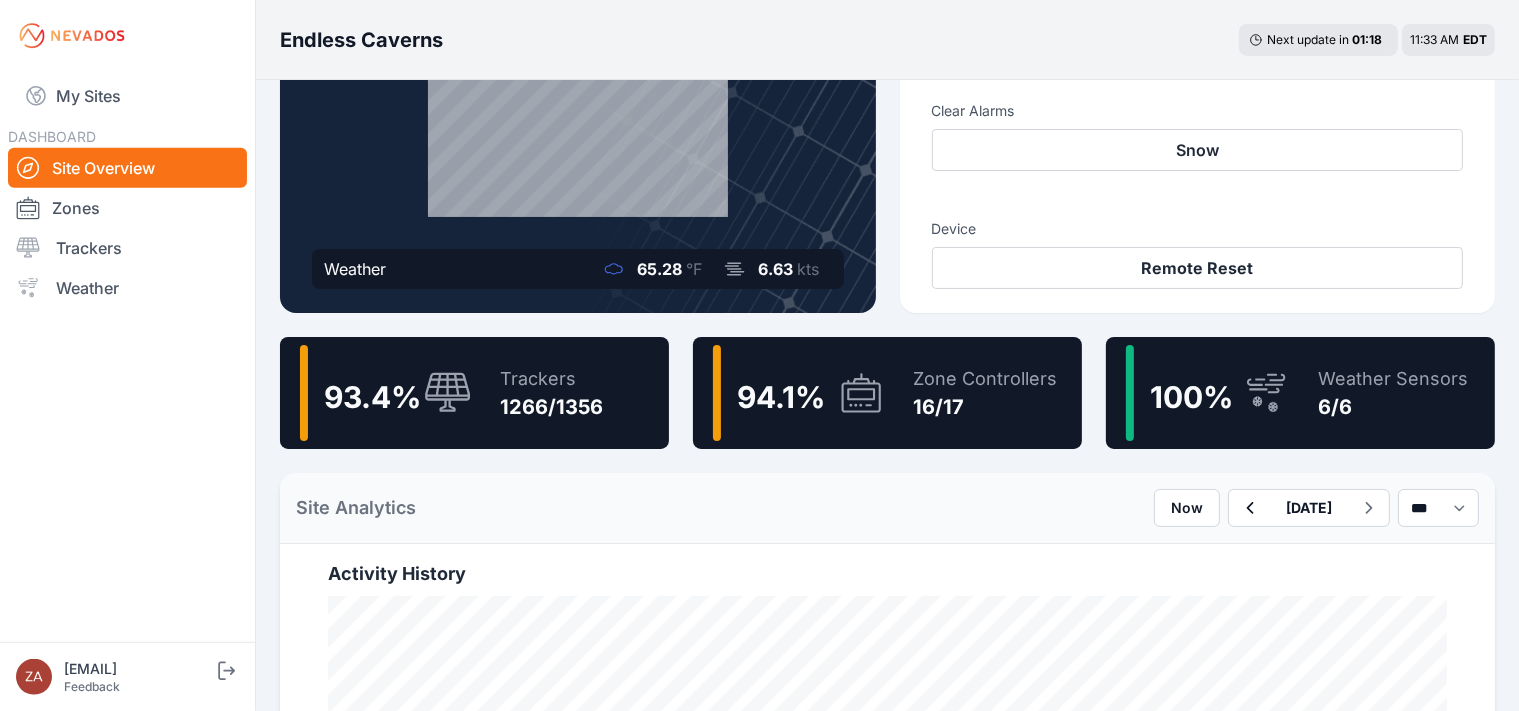click on "94.1 %" at bounding box center (781, 397) 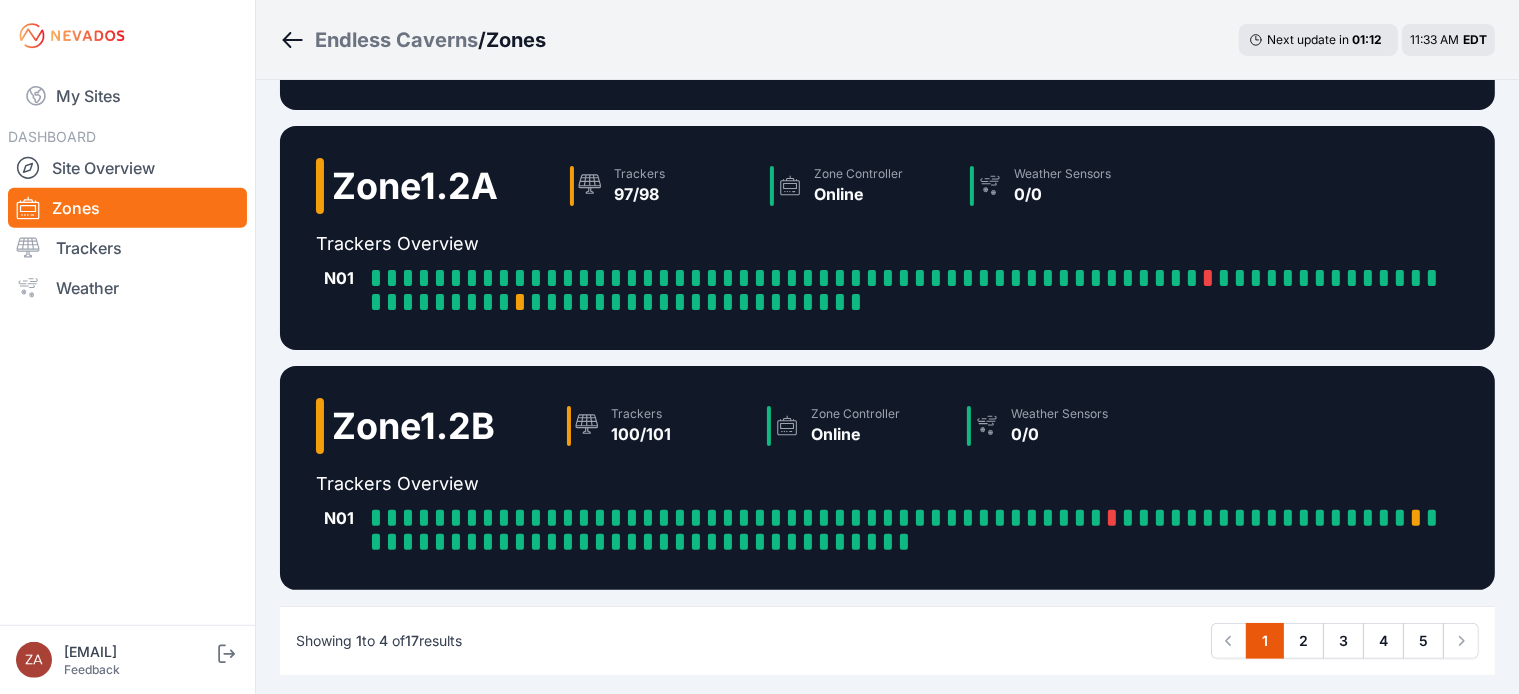 scroll, scrollTop: 559, scrollLeft: 0, axis: vertical 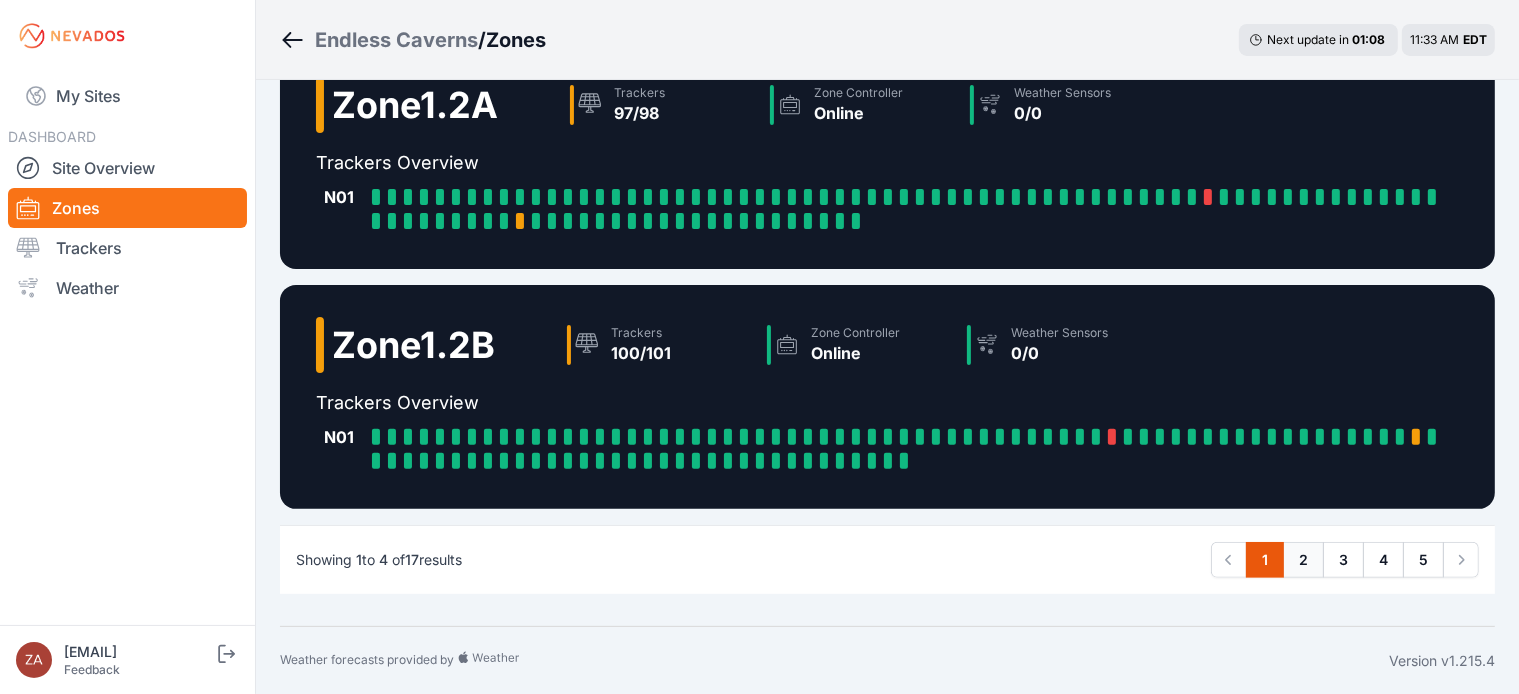 click on "2" at bounding box center [1303, 560] 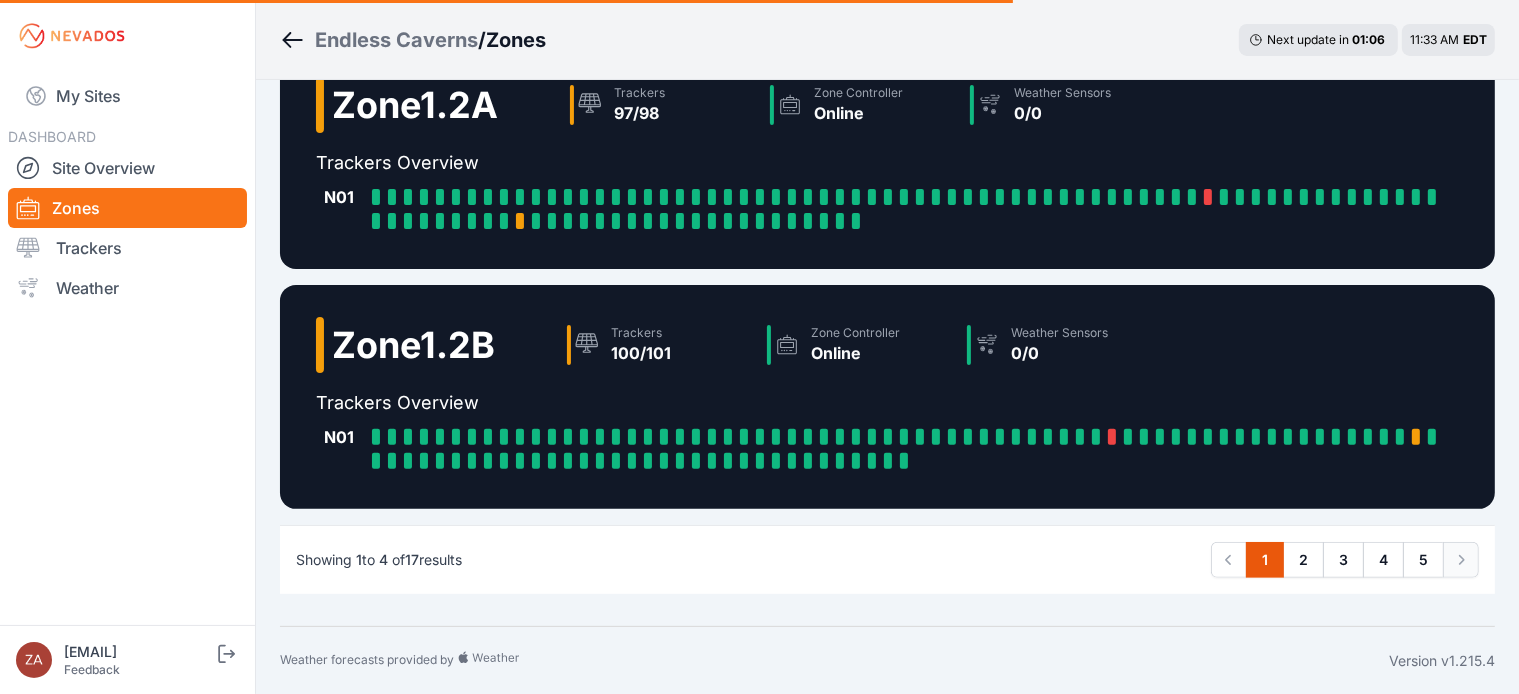 click 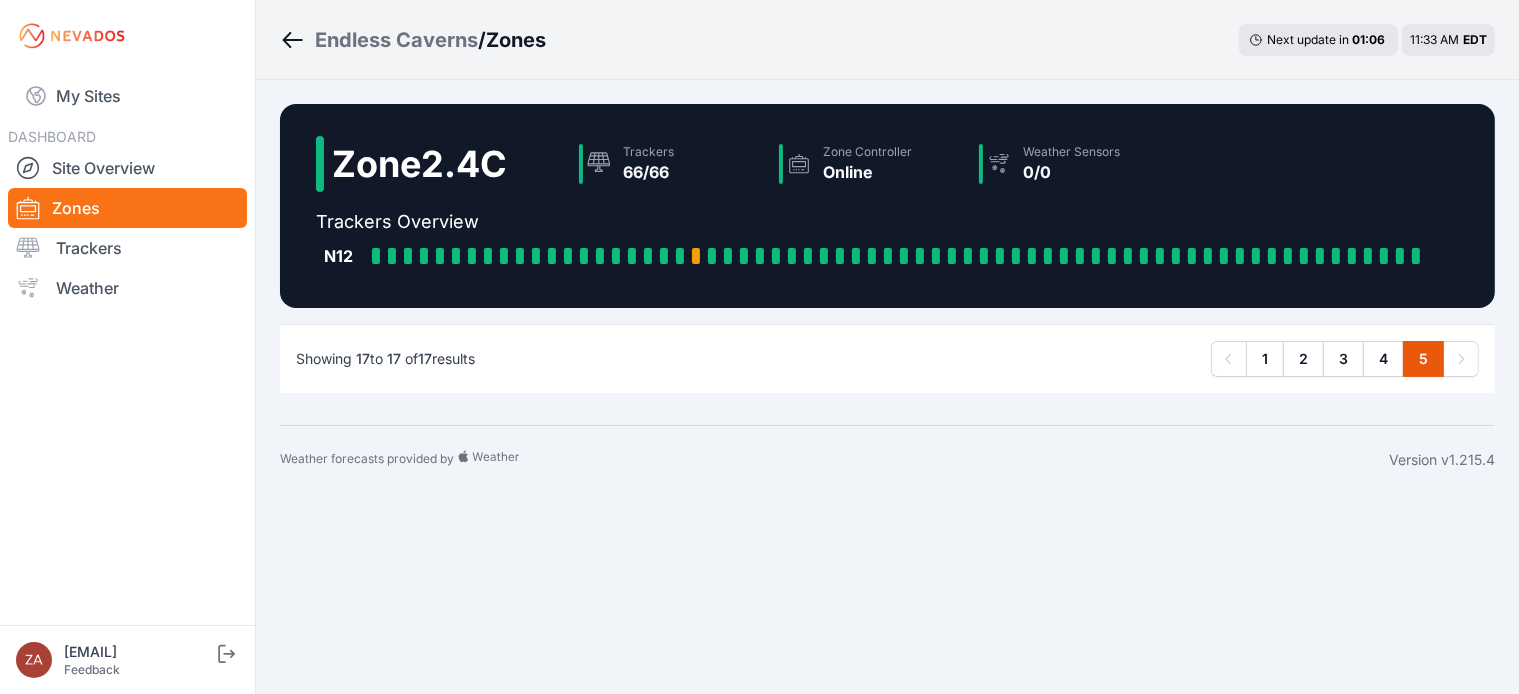 scroll, scrollTop: 0, scrollLeft: 0, axis: both 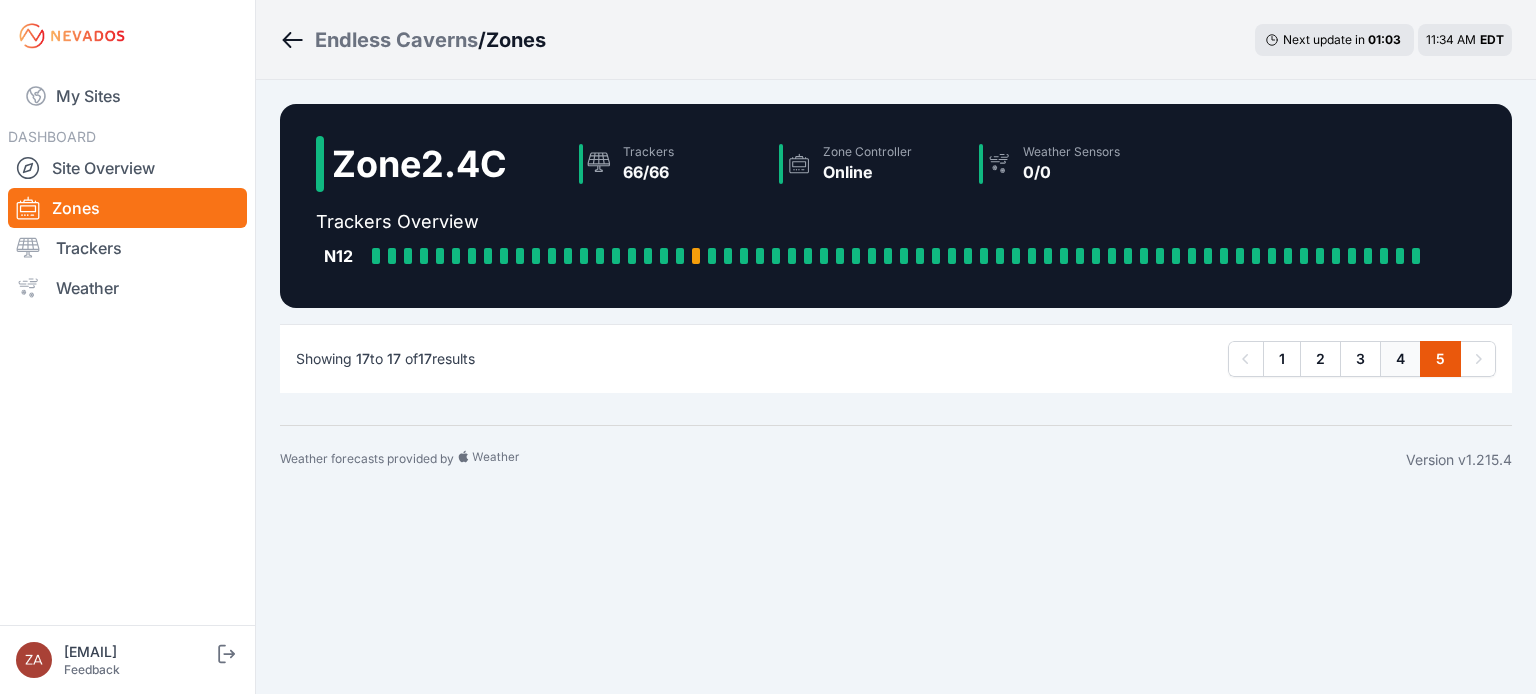 click on "4" at bounding box center (1400, 359) 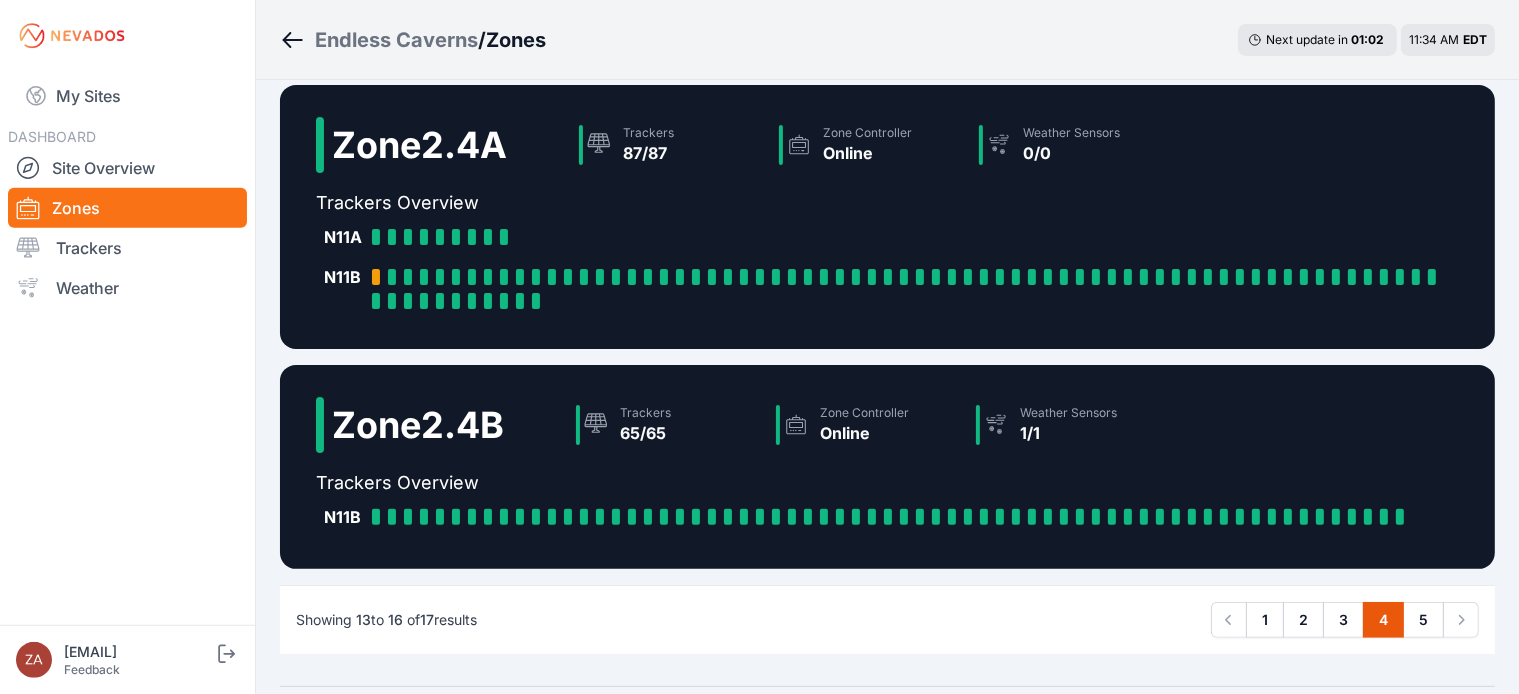 scroll, scrollTop: 539, scrollLeft: 0, axis: vertical 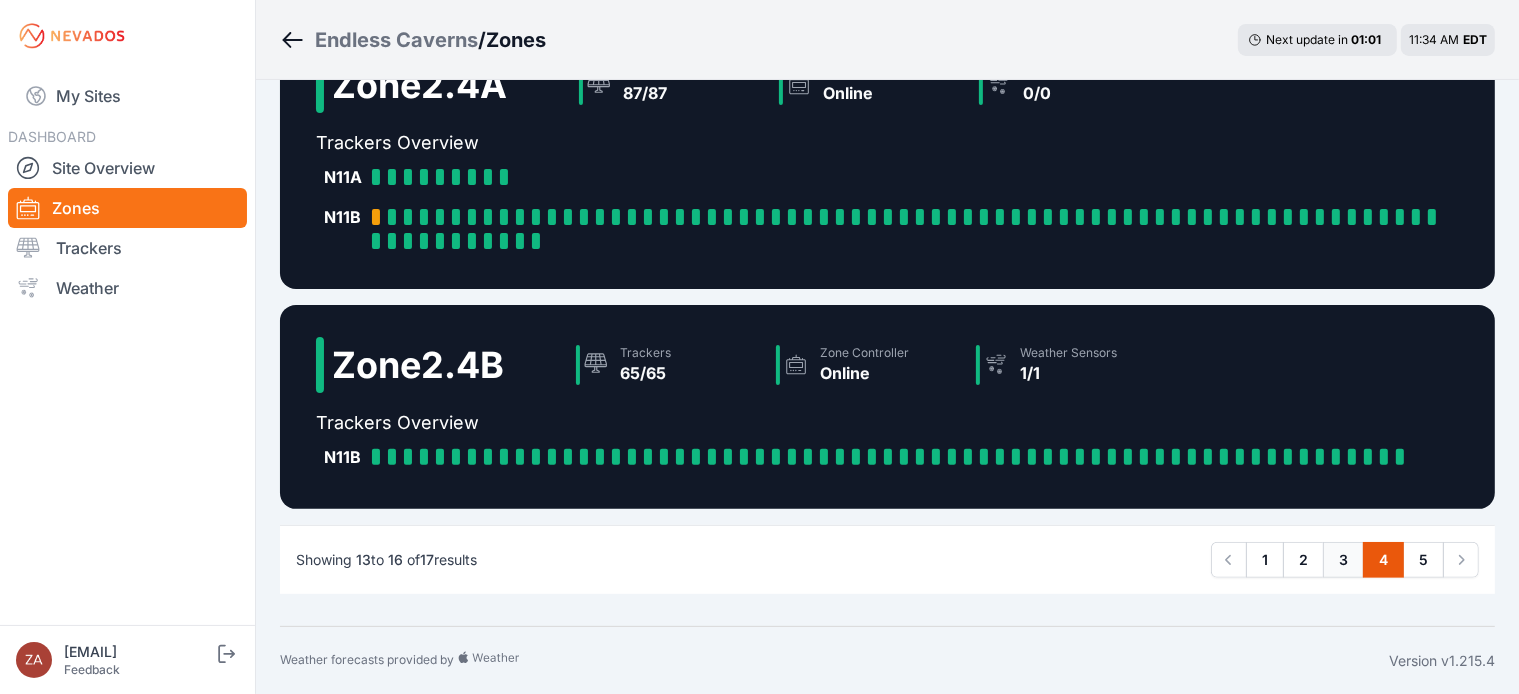 click on "3" at bounding box center (1343, 560) 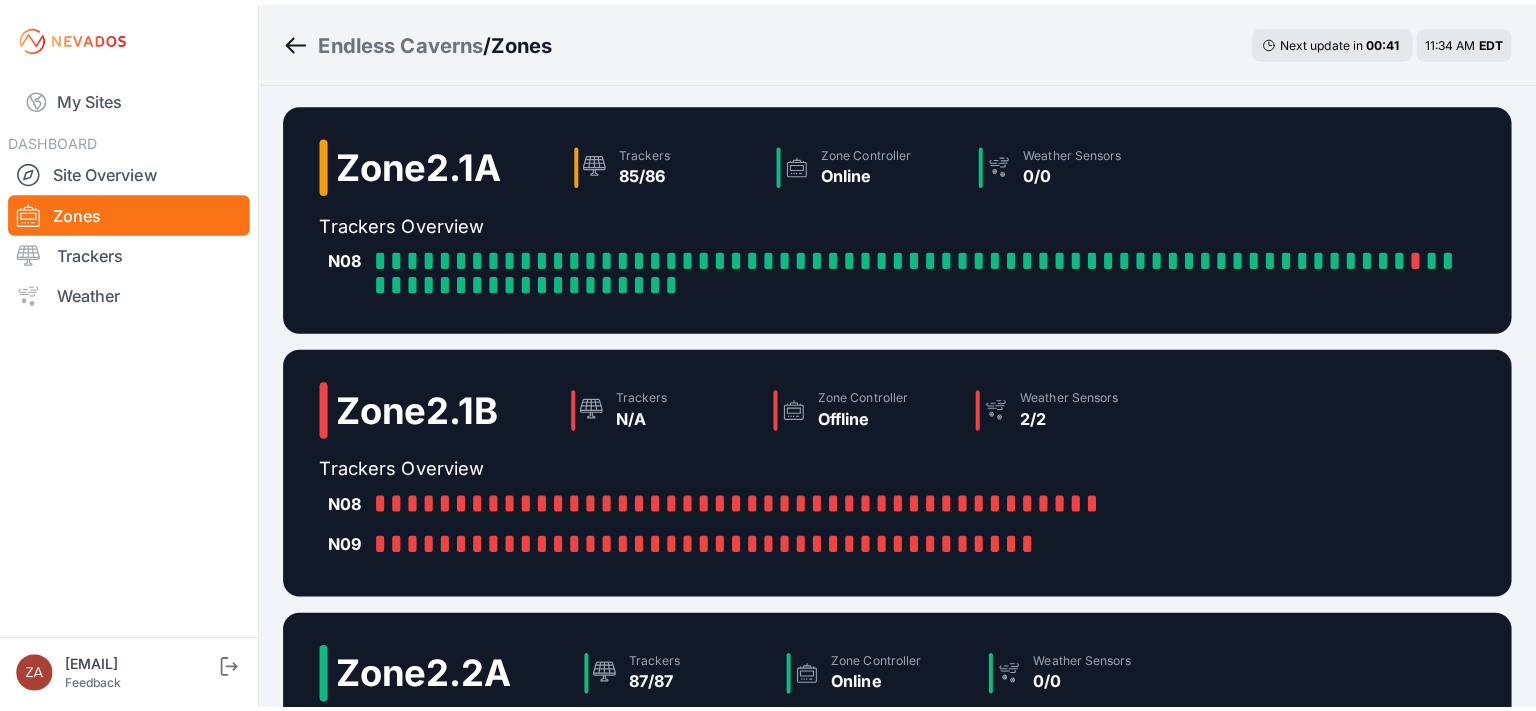 scroll, scrollTop: 0, scrollLeft: 0, axis: both 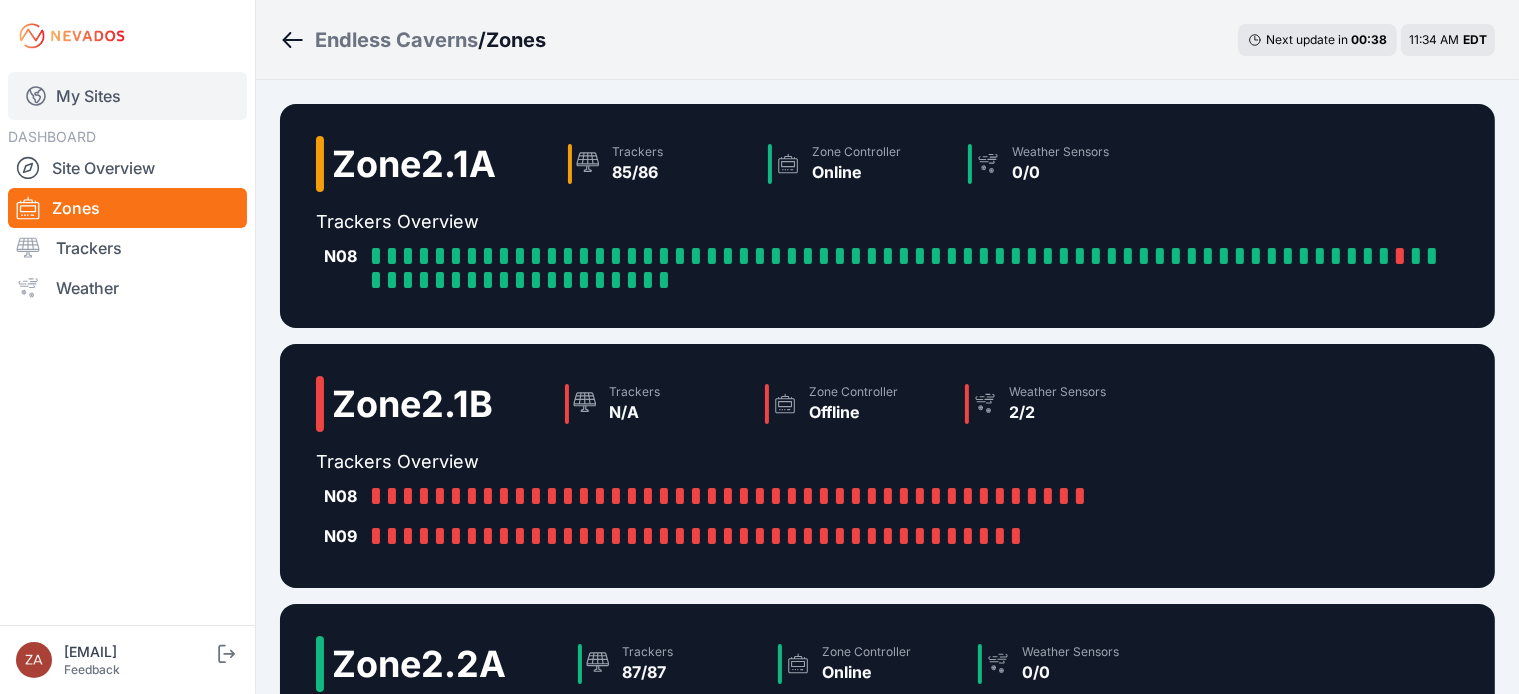 click on "My Sites" at bounding box center [127, 96] 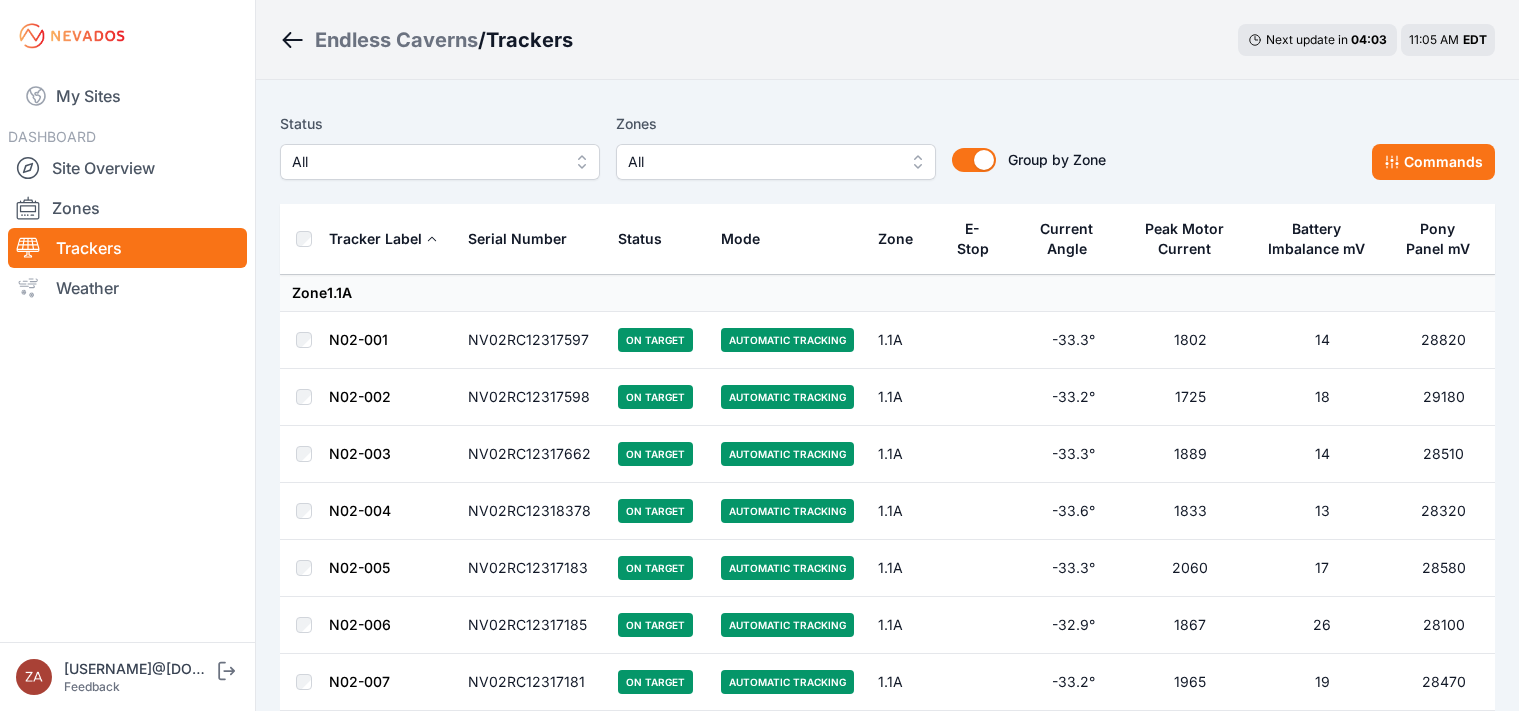 scroll, scrollTop: 0, scrollLeft: 0, axis: both 